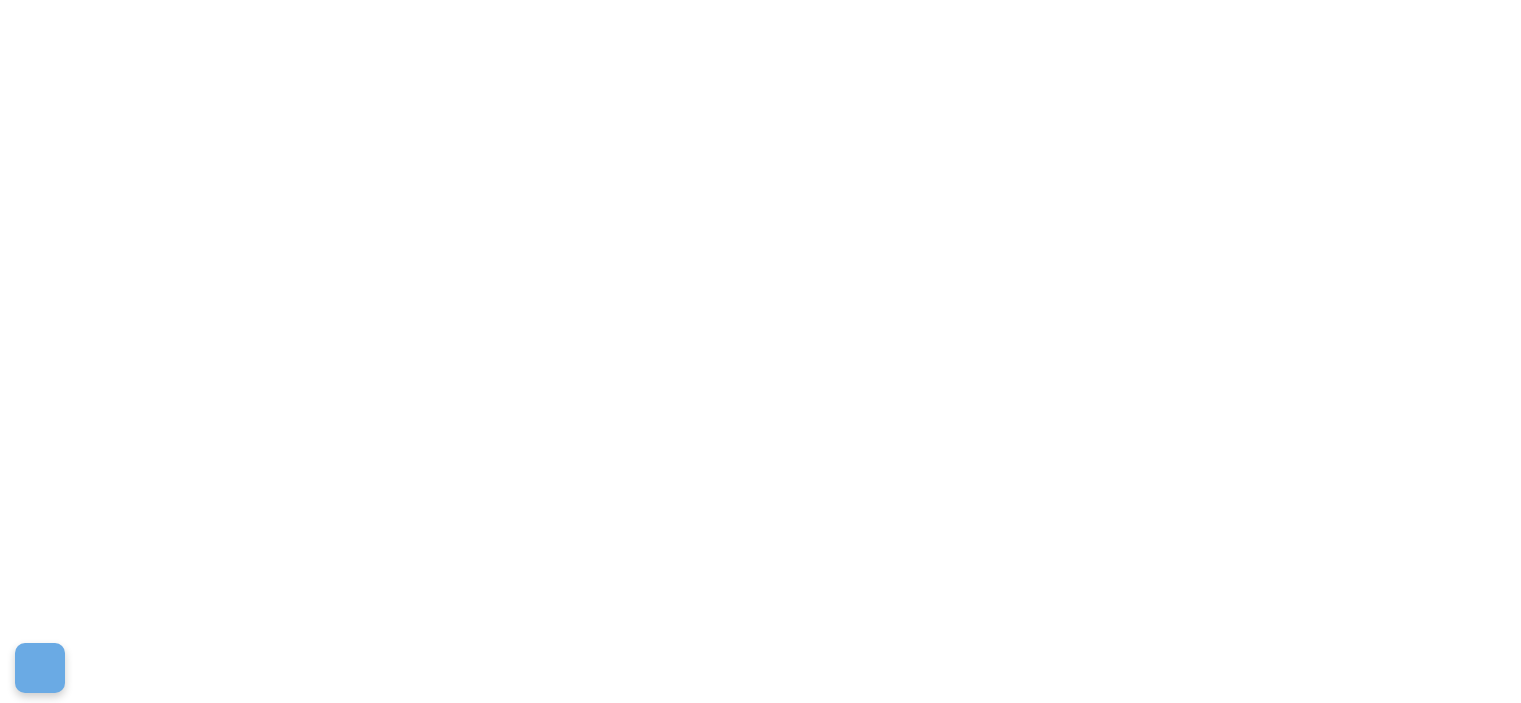 scroll, scrollTop: 0, scrollLeft: 0, axis: both 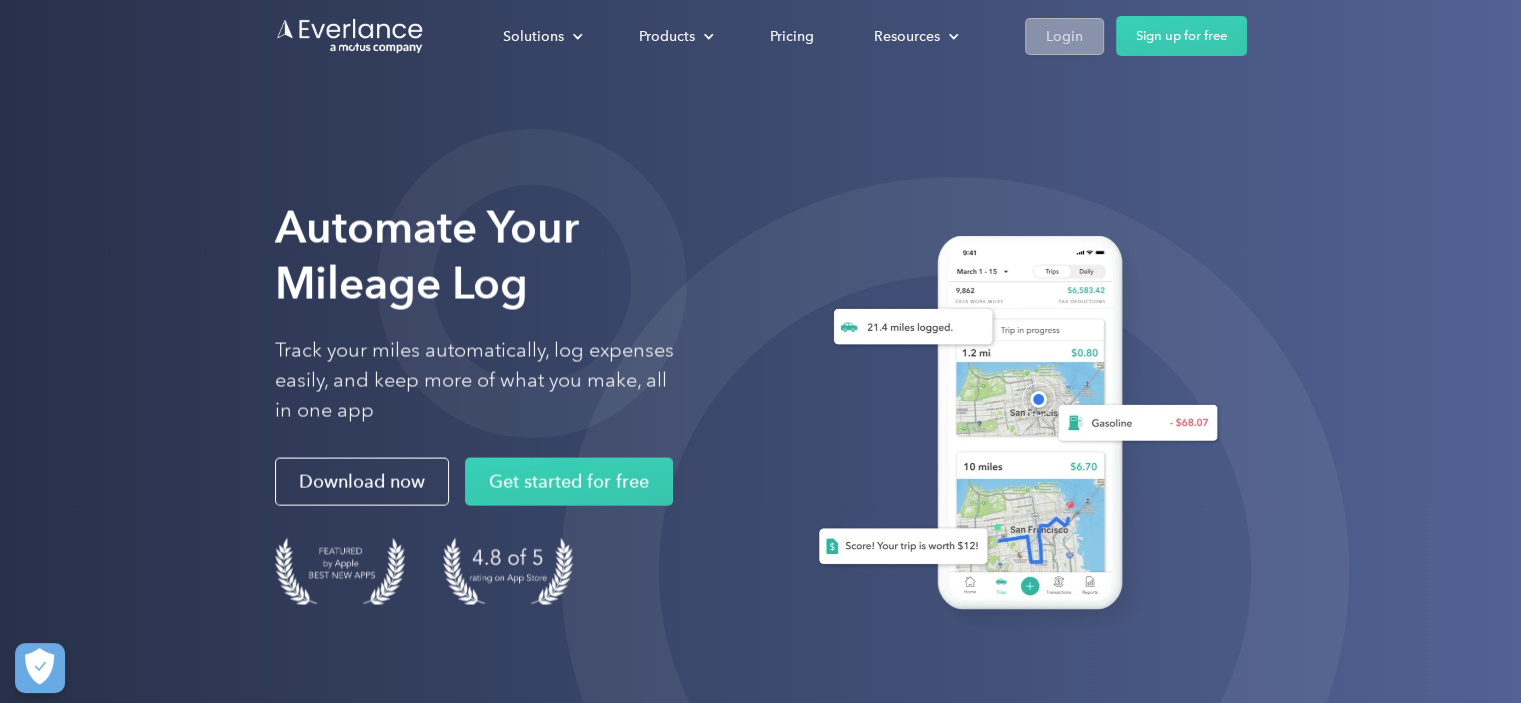 click on "Login" at bounding box center (1064, 36) 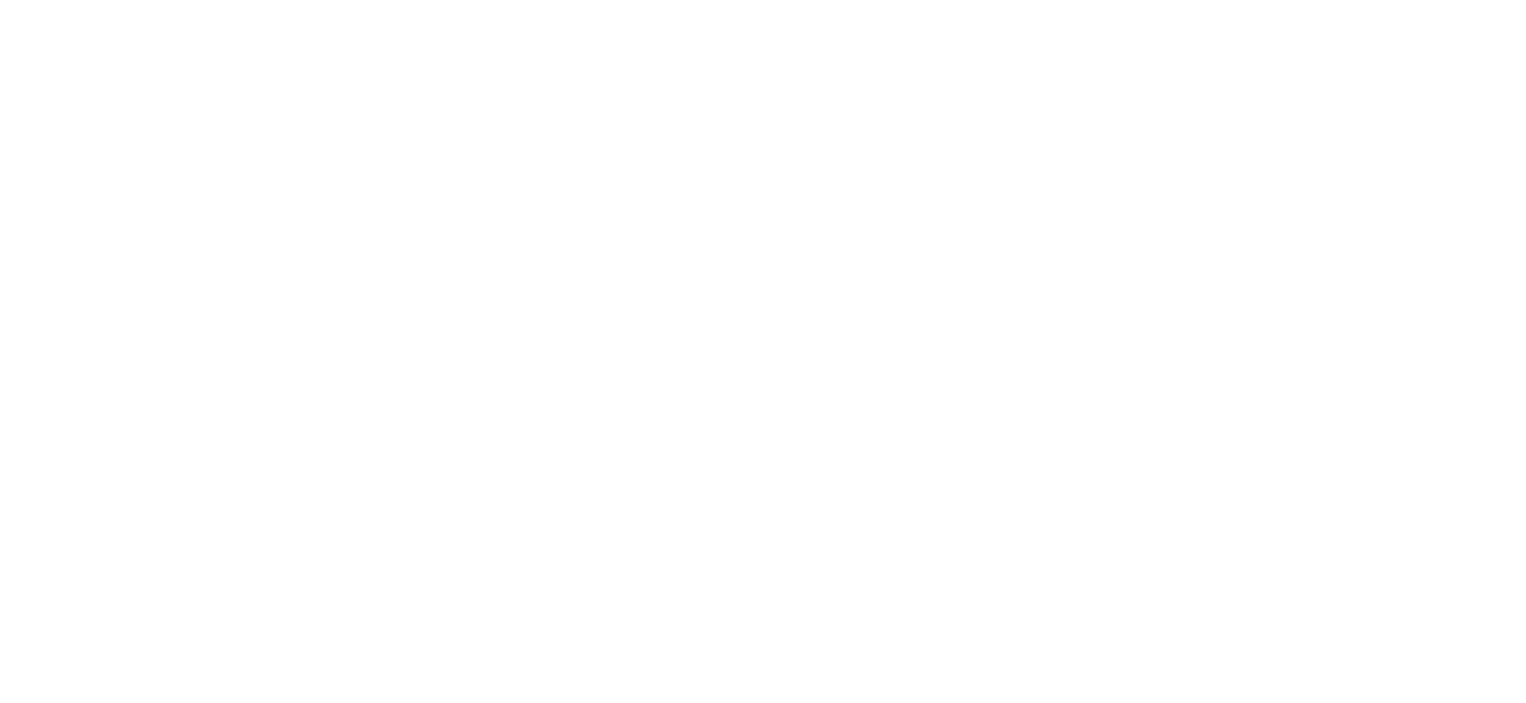 scroll, scrollTop: 0, scrollLeft: 0, axis: both 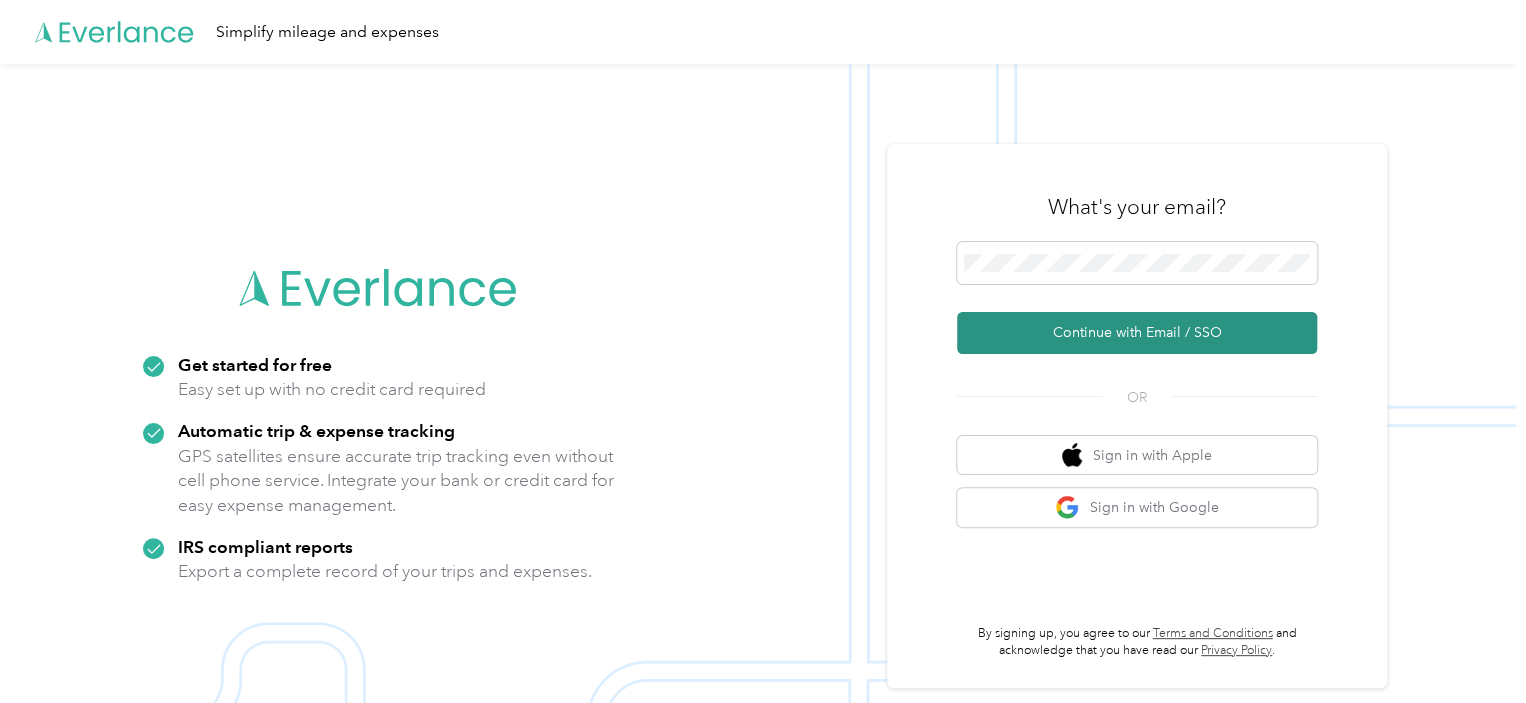 click on "Continue with Email / SSO" at bounding box center (1137, 333) 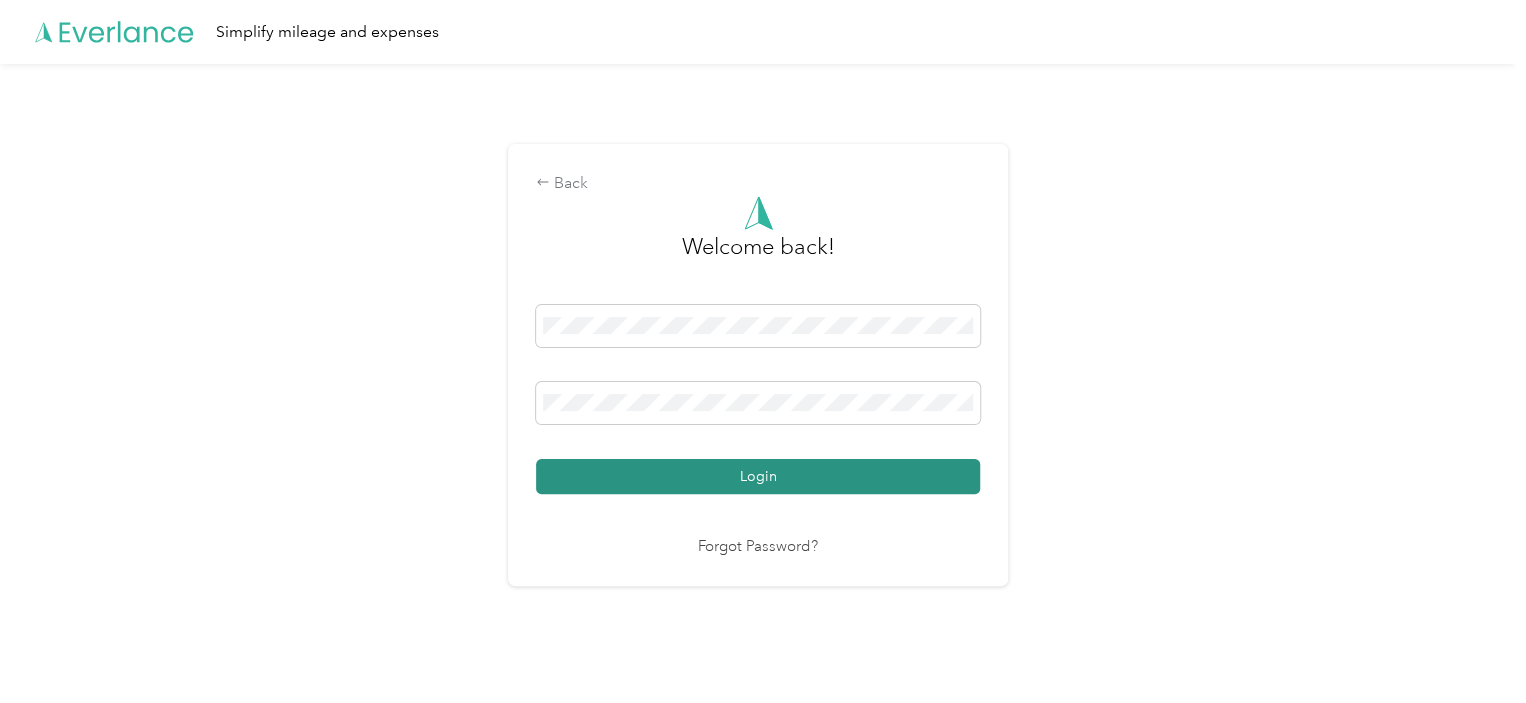 click on "Login" at bounding box center [758, 476] 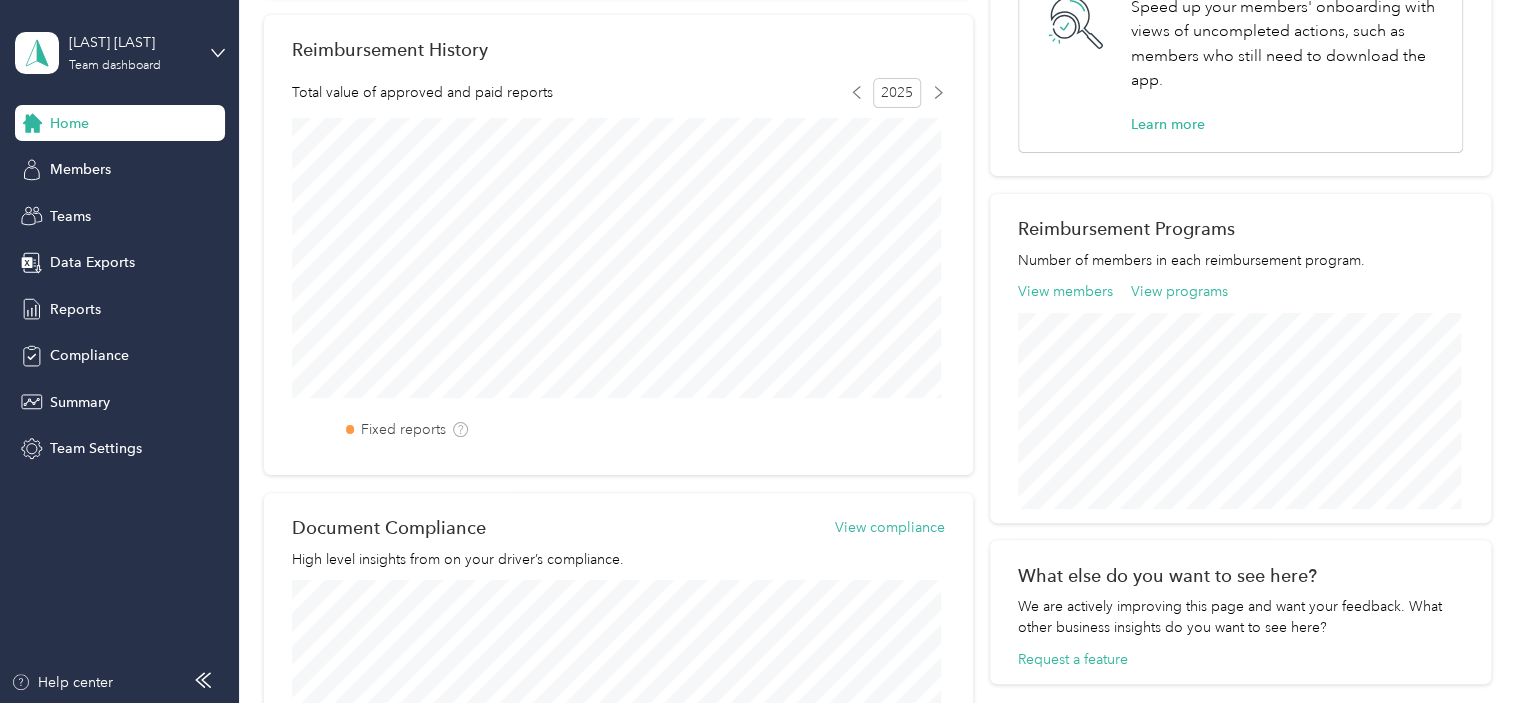 scroll, scrollTop: 0, scrollLeft: 0, axis: both 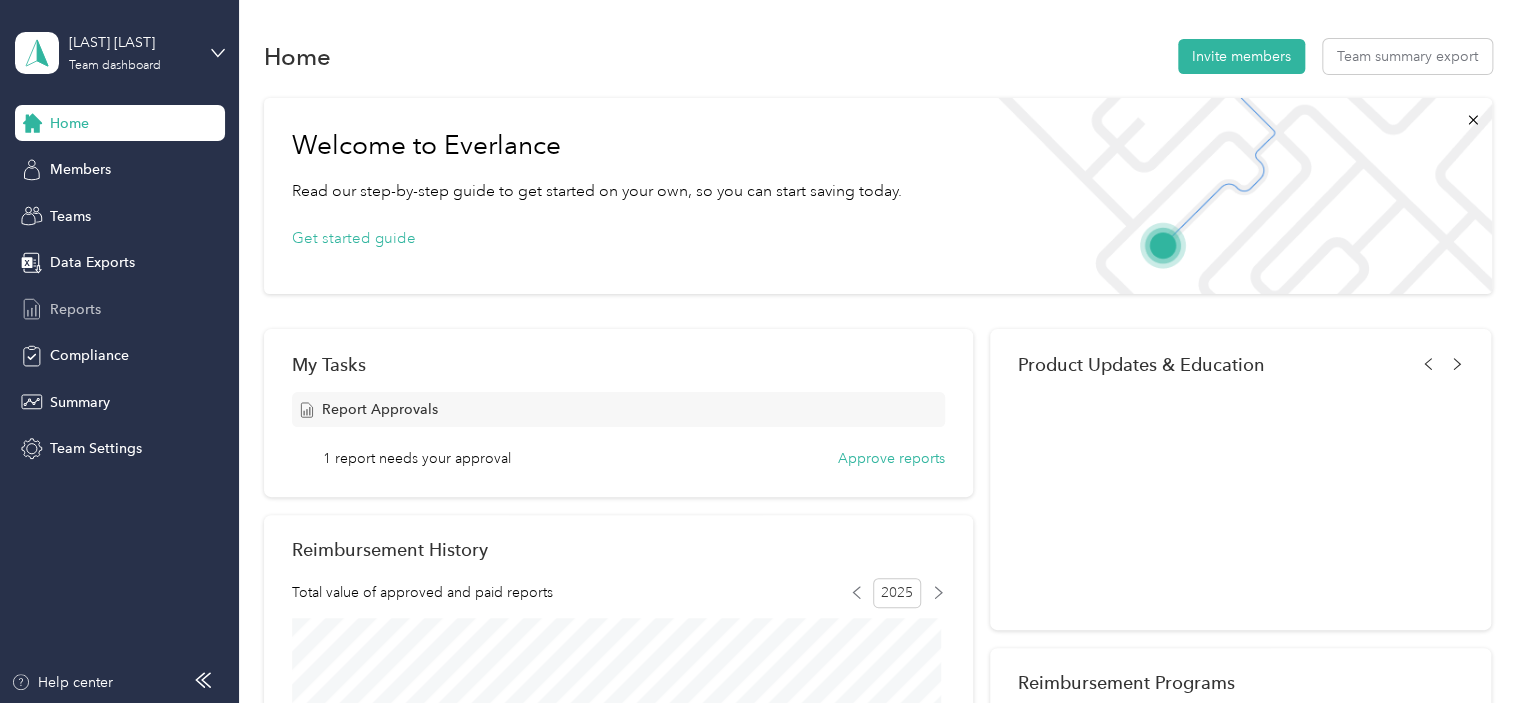 click on "Reports" at bounding box center [75, 309] 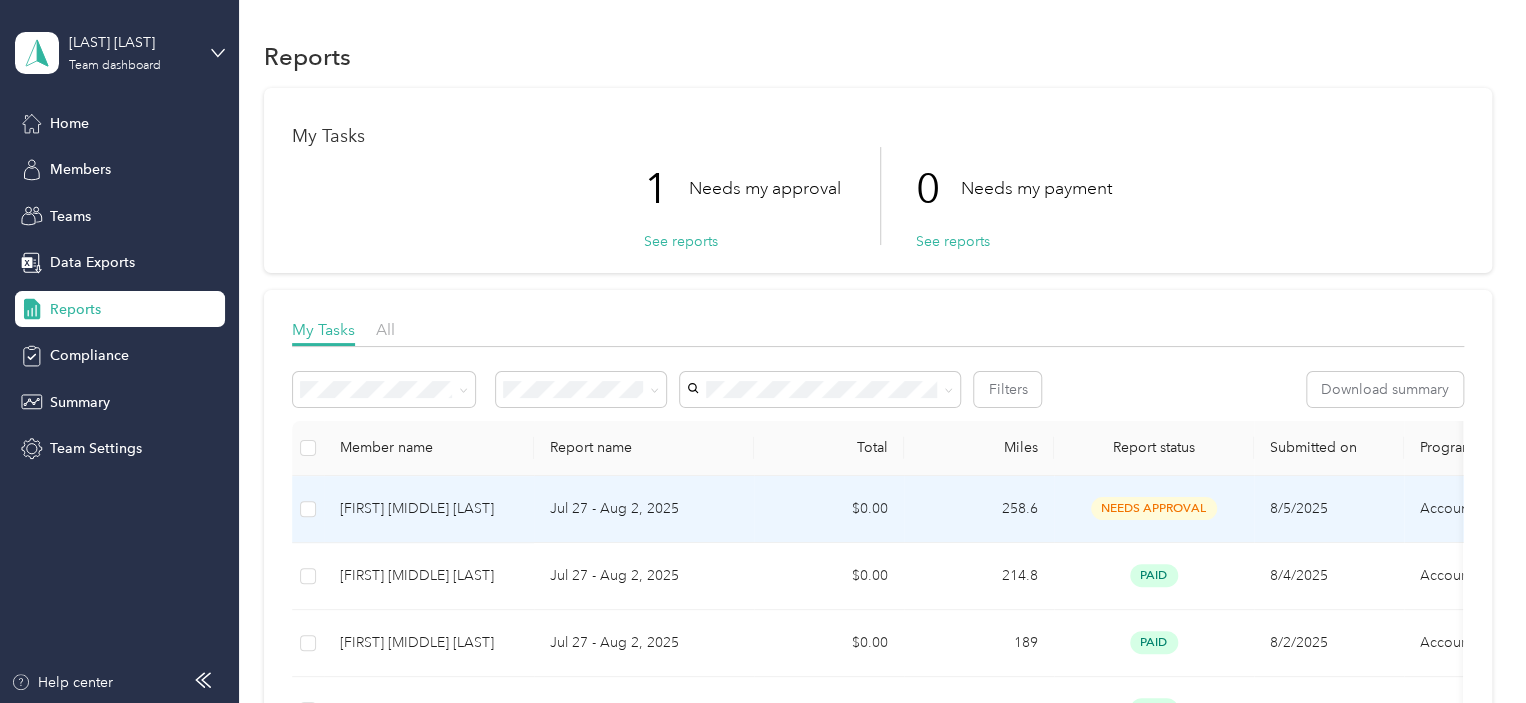 click on "needs approval" at bounding box center (1154, 508) 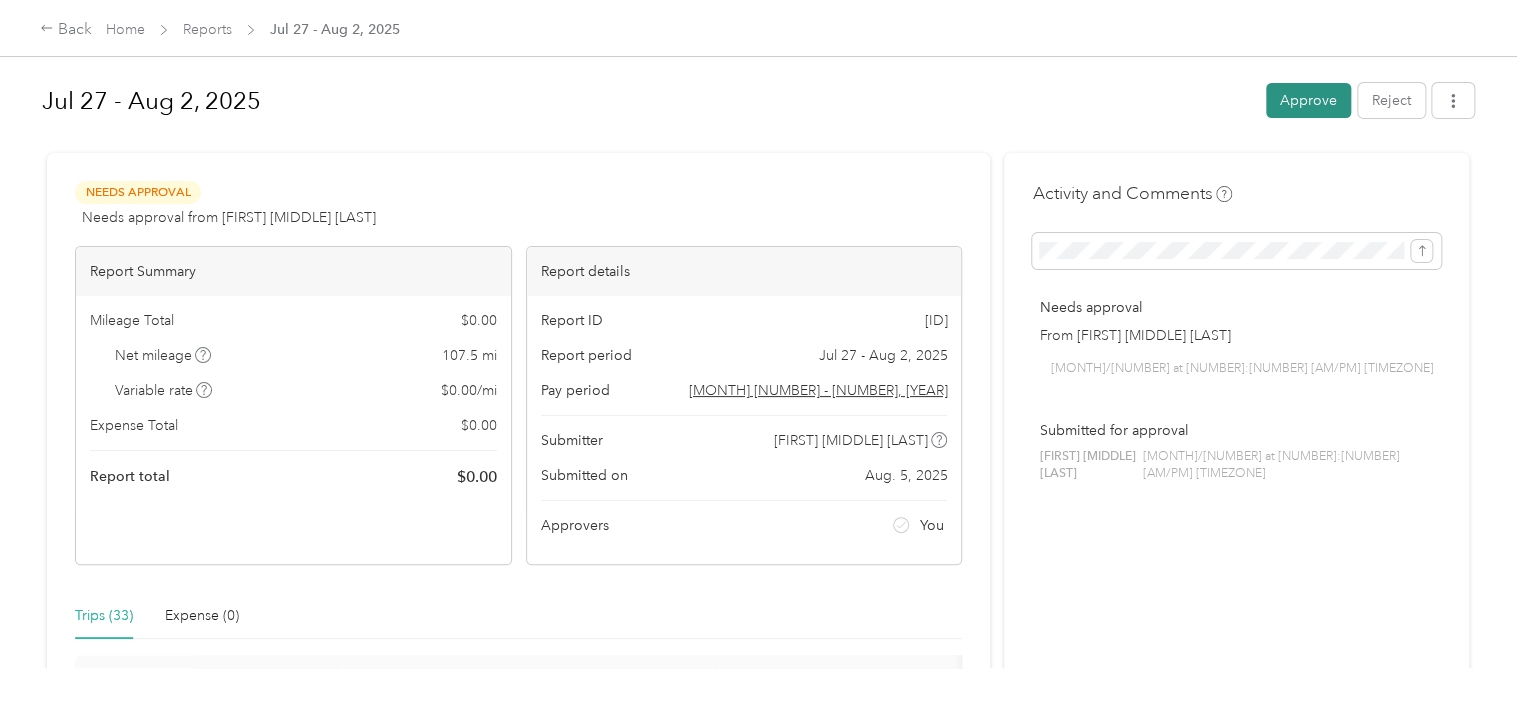 click on "Approve" at bounding box center (1308, 100) 